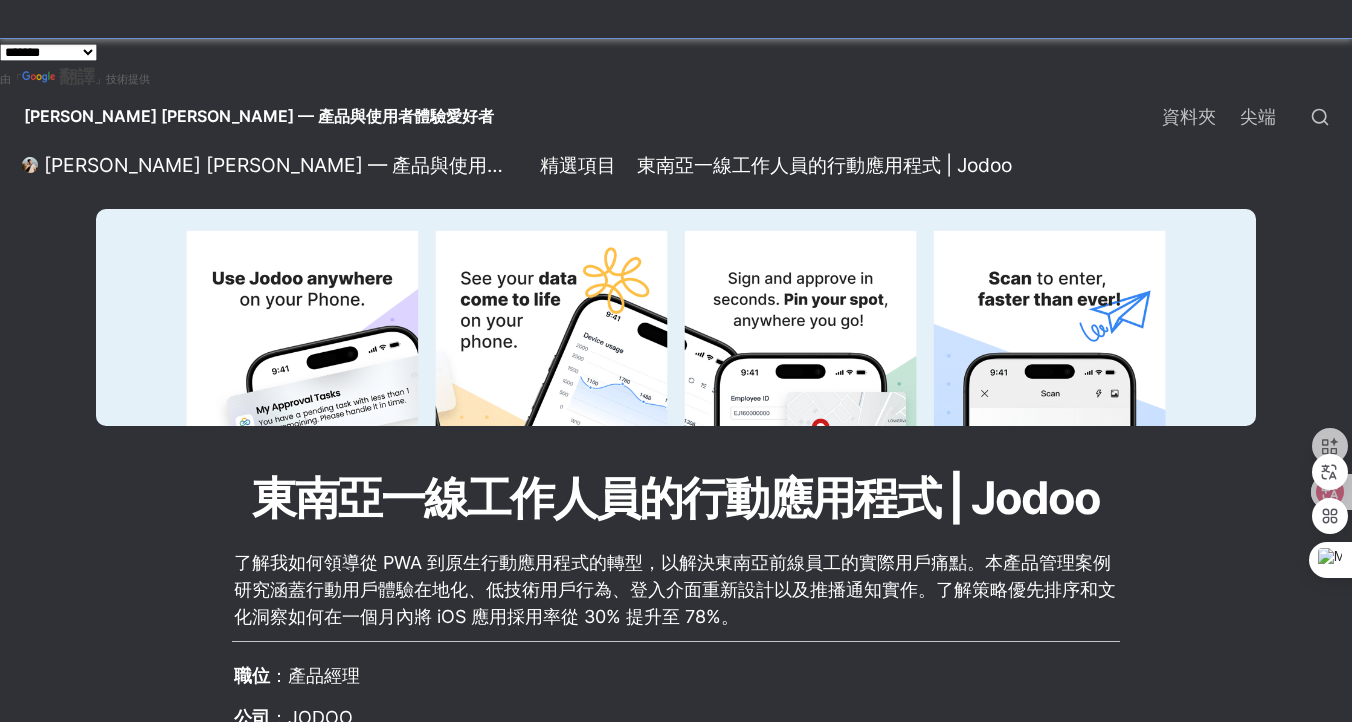 scroll, scrollTop: 0, scrollLeft: 0, axis: both 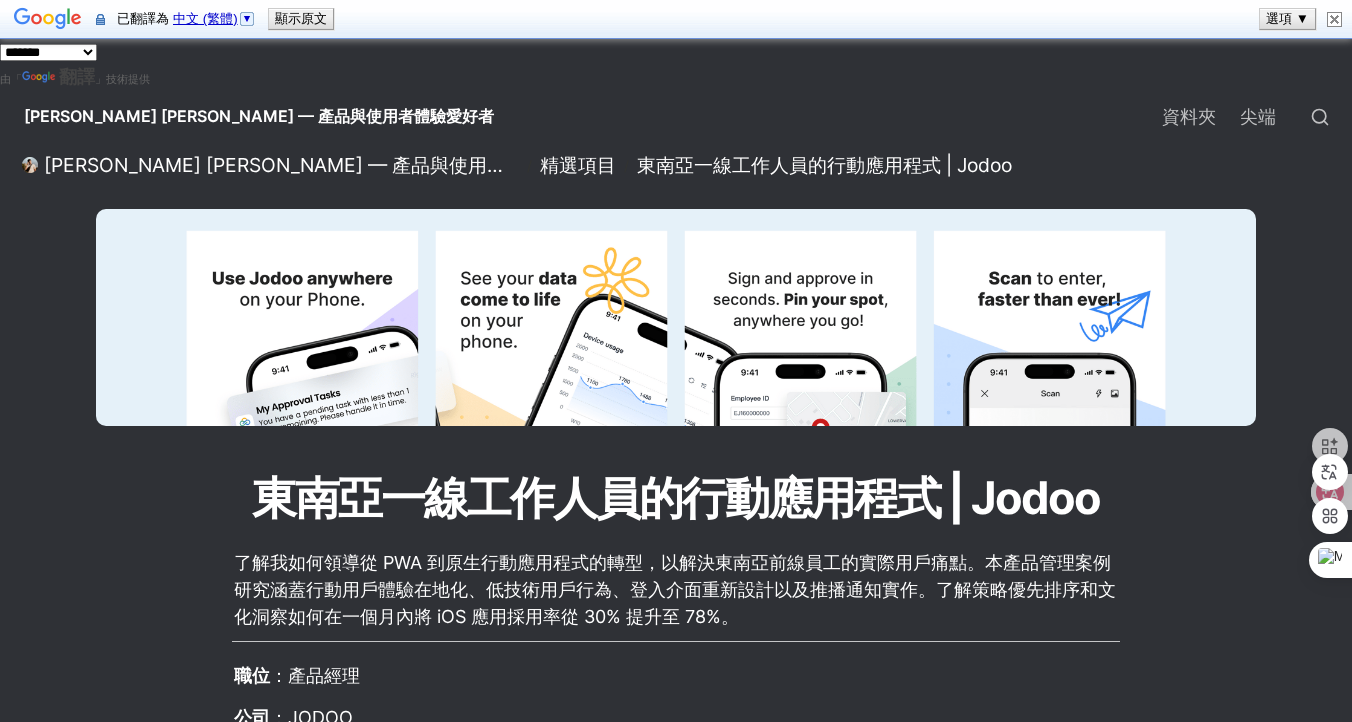click on "**********" at bounding box center (48, 52) 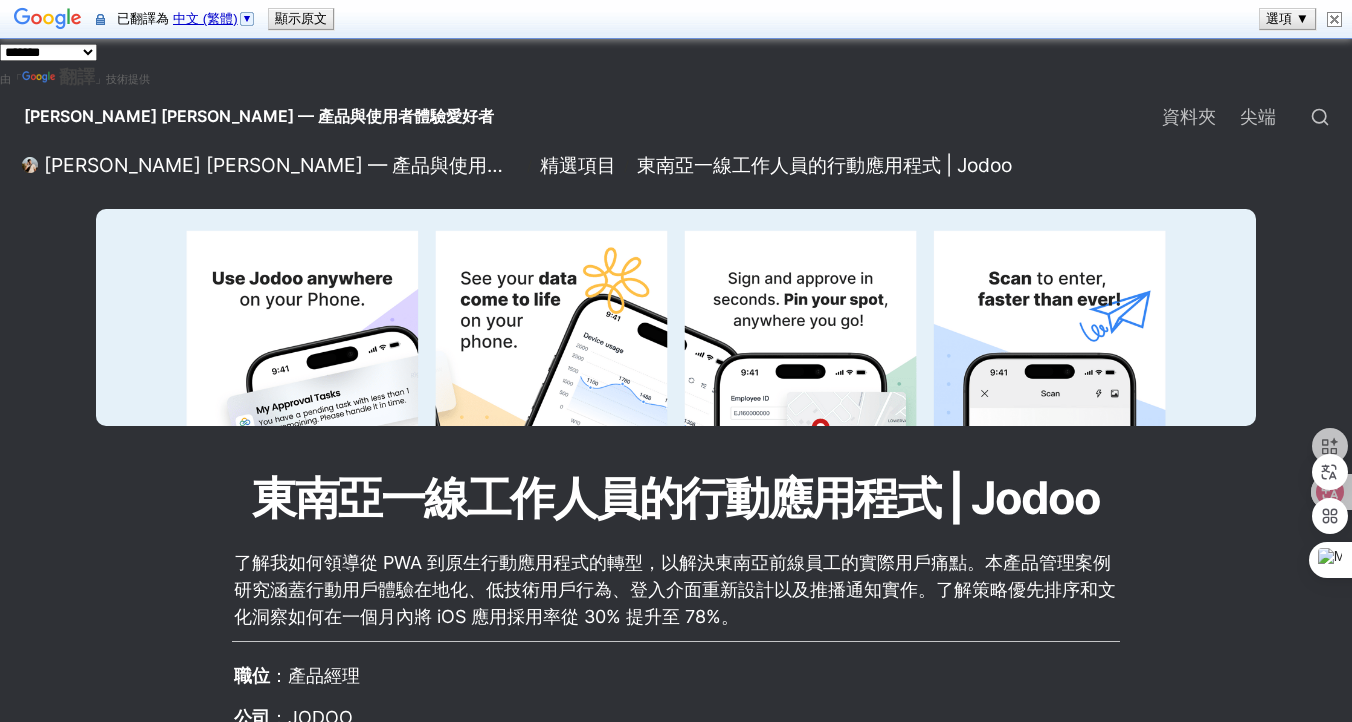 click on "[PERSON_NAME] [PERSON_NAME] — 產品與使用者體驗愛好者" at bounding box center [259, 116] 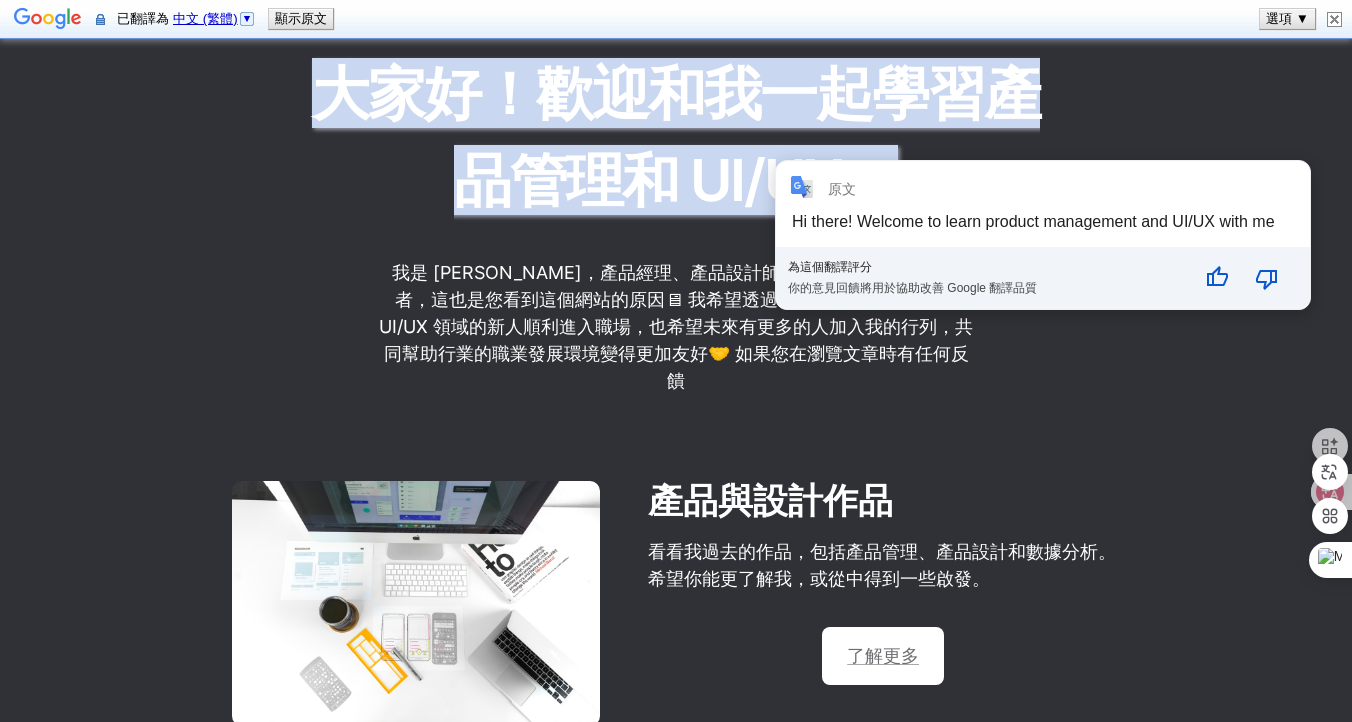 scroll, scrollTop: 0, scrollLeft: 0, axis: both 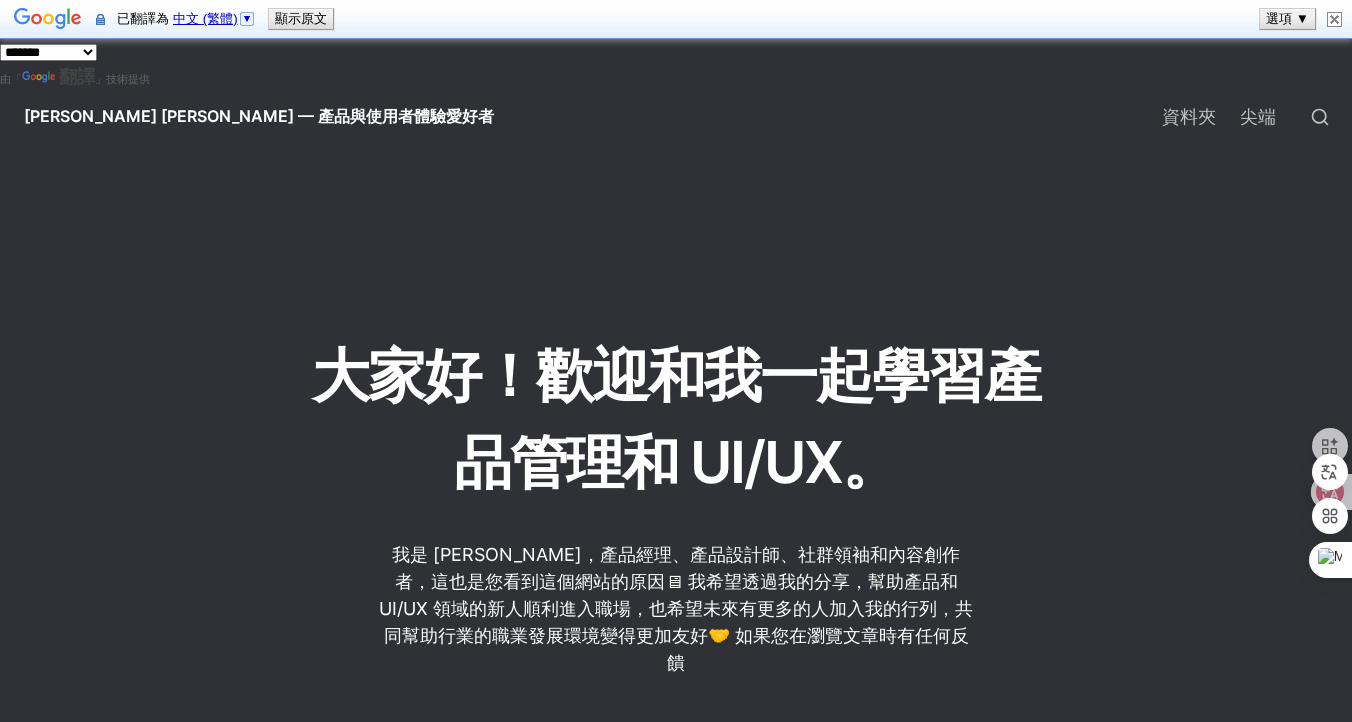 click on "顯示原文" at bounding box center (301, 19) 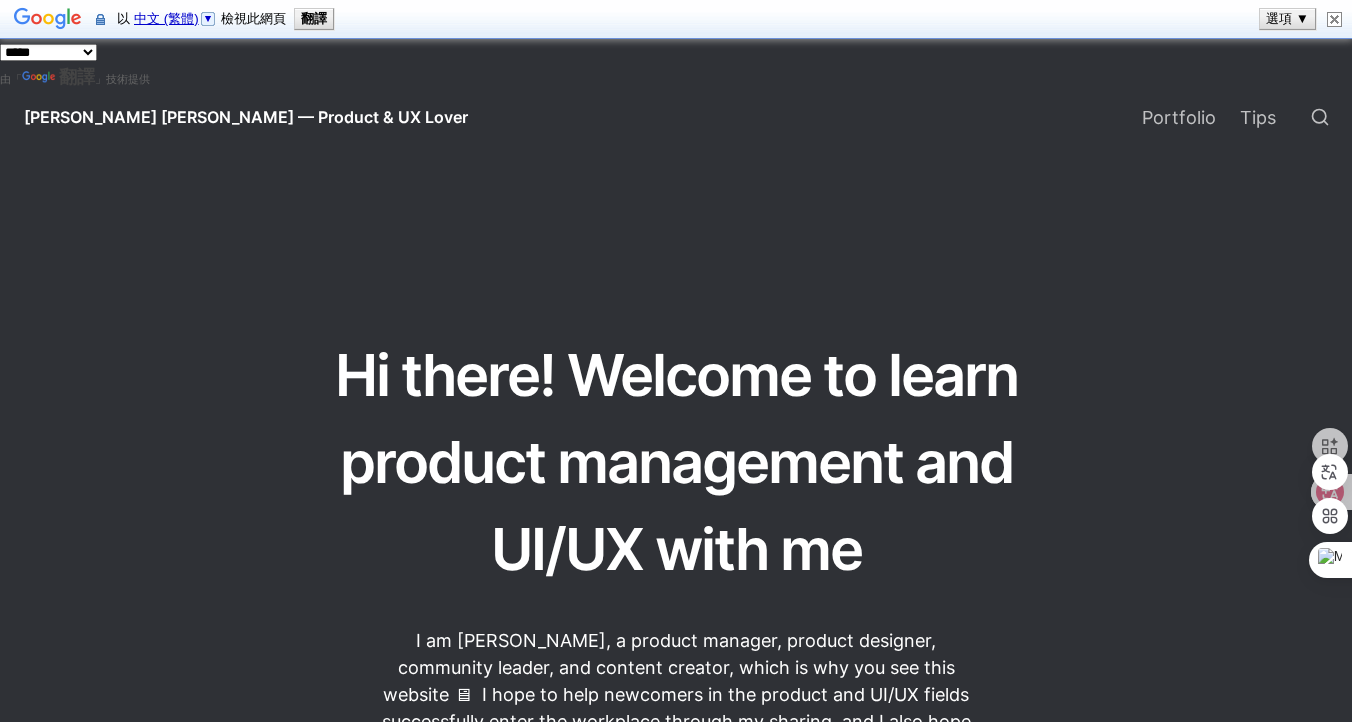 click at bounding box center [676, 239] 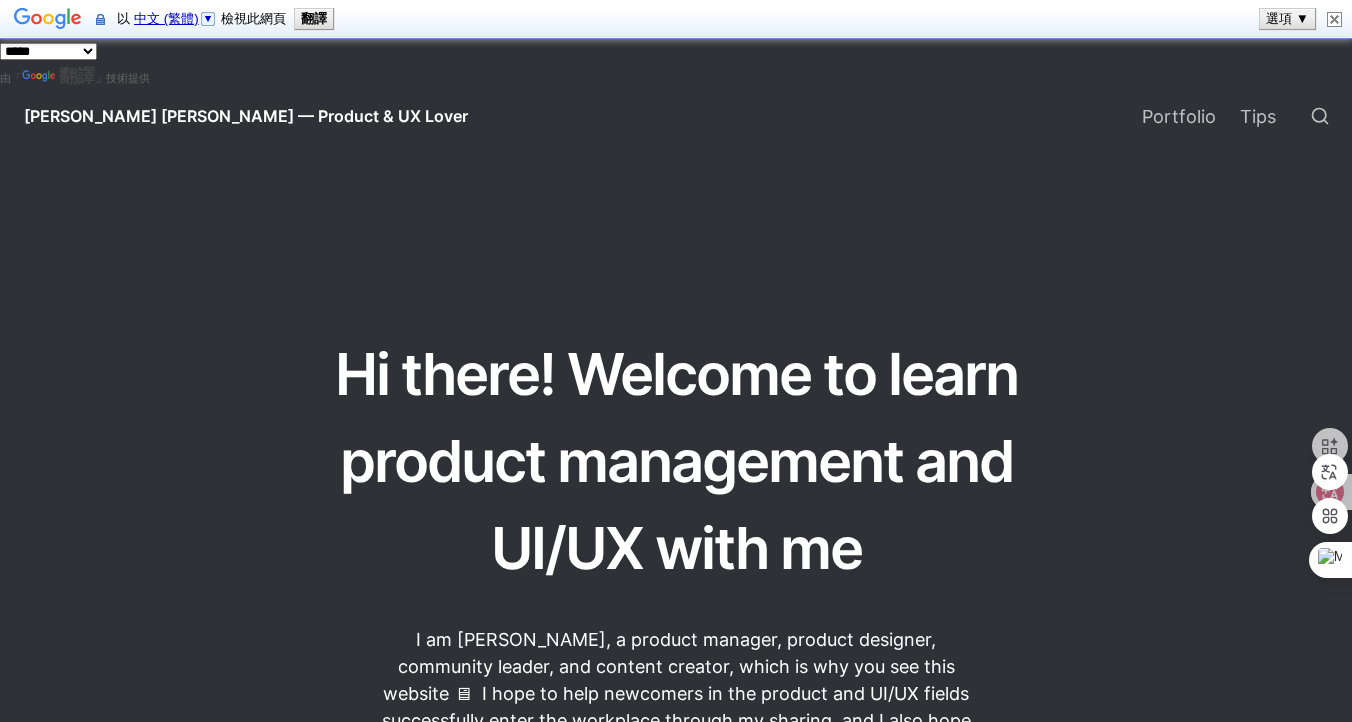scroll, scrollTop: 0, scrollLeft: 0, axis: both 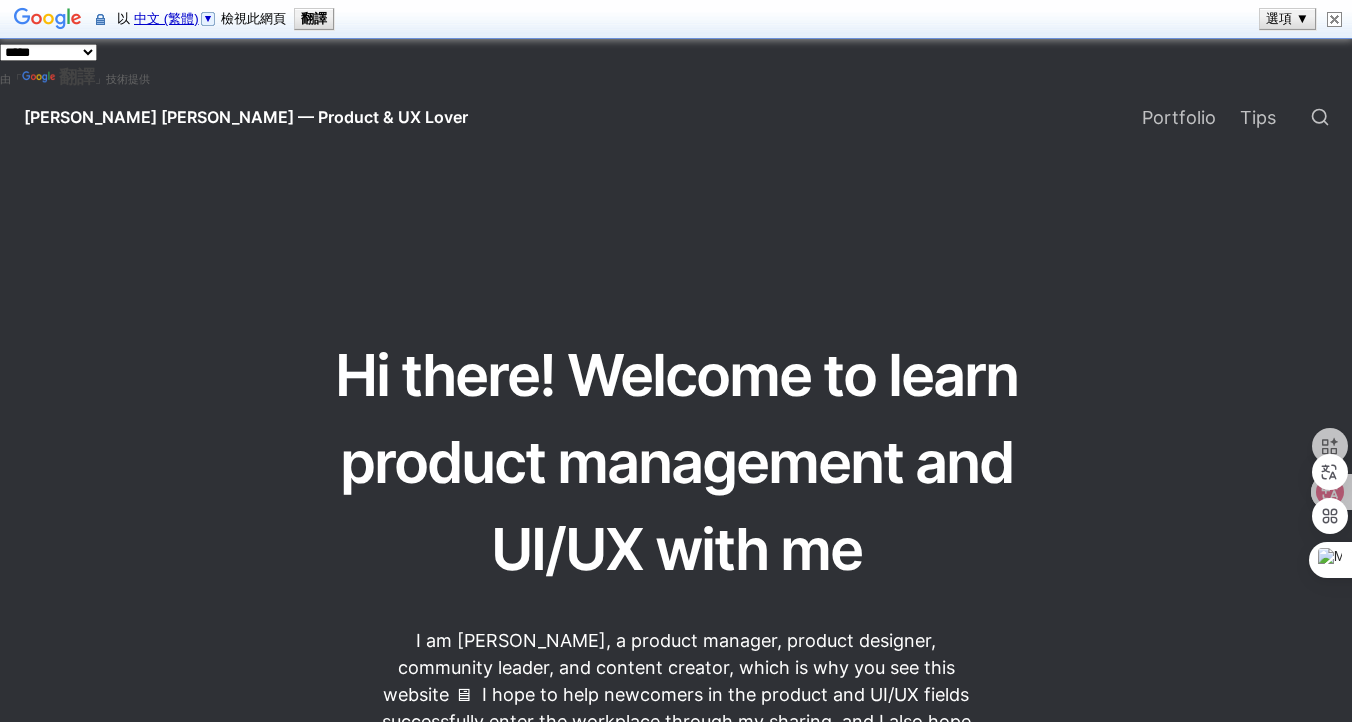 click at bounding box center [1334, 19] 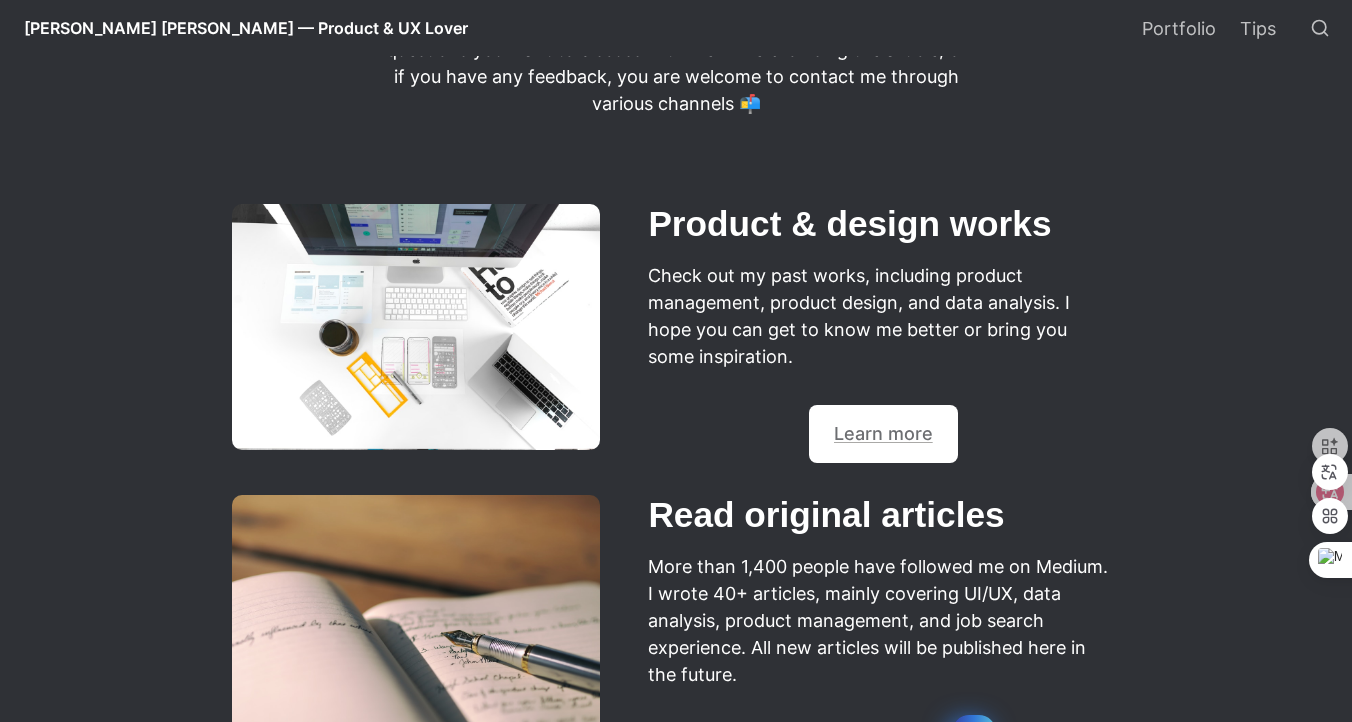 scroll, scrollTop: 0, scrollLeft: 0, axis: both 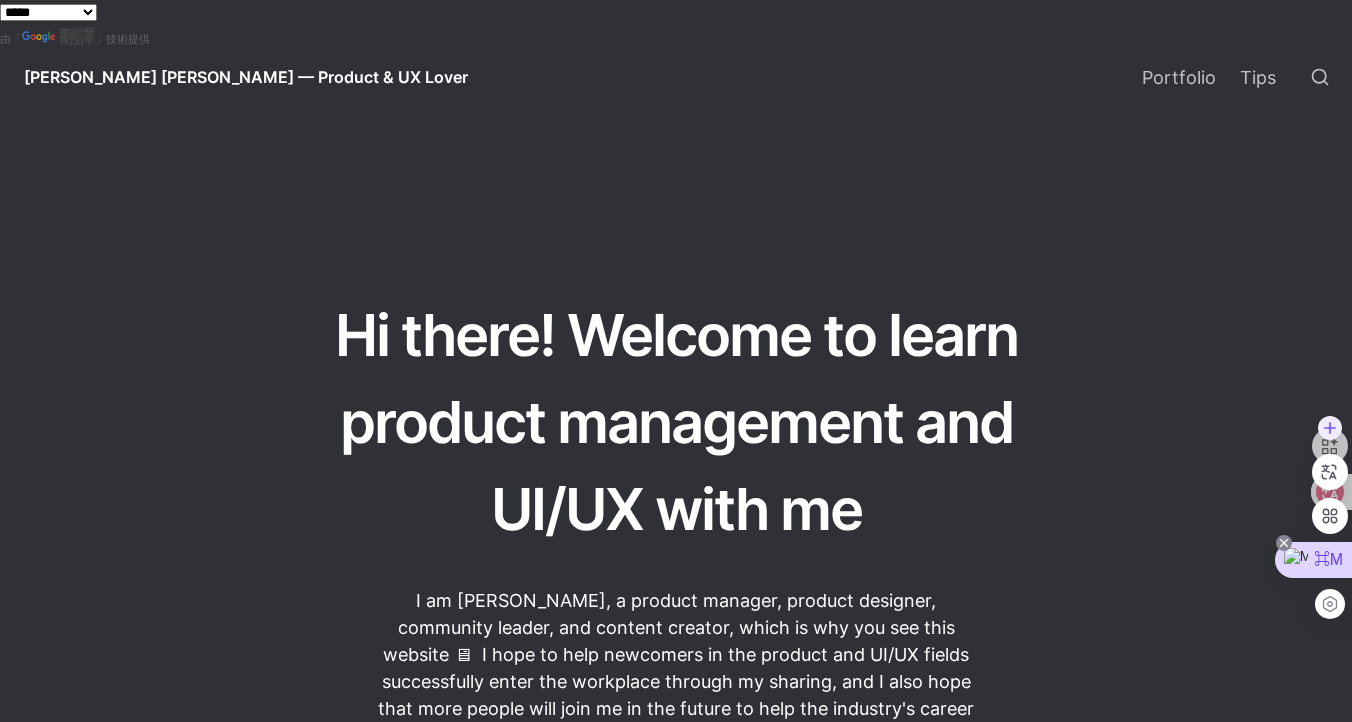 click 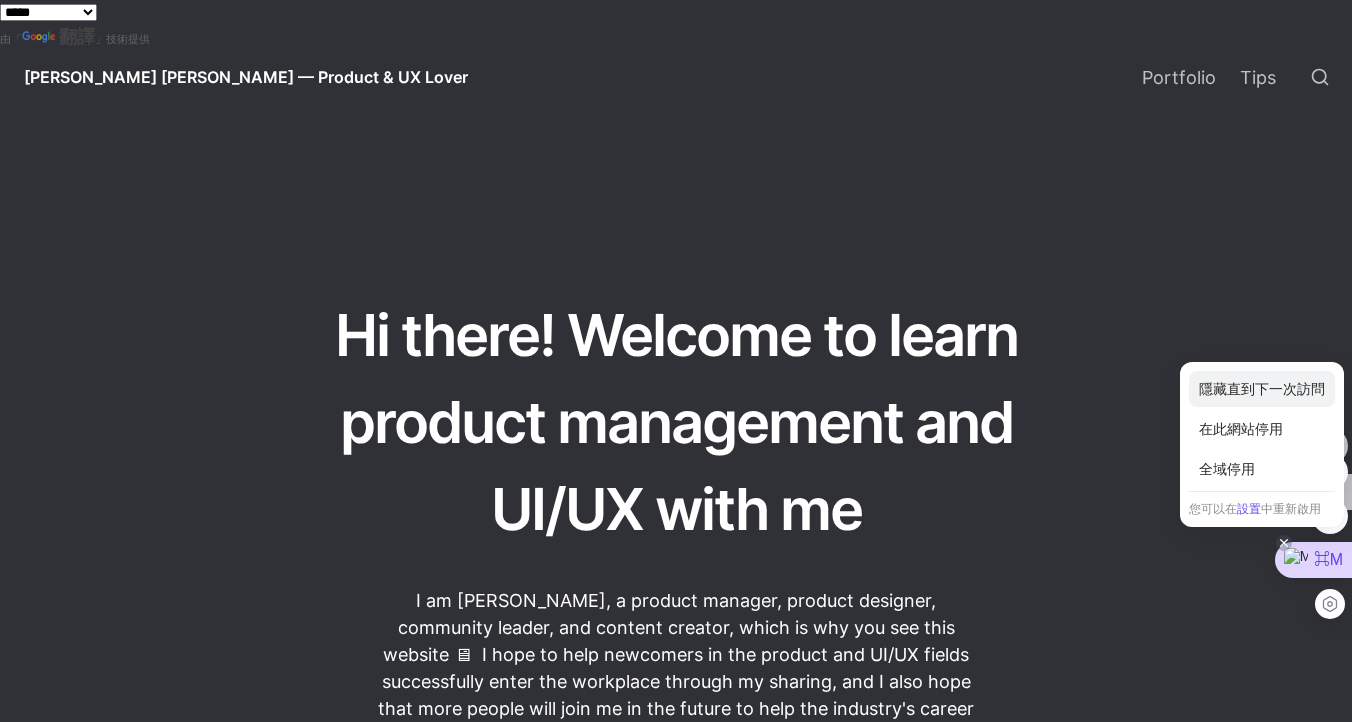 click on "隱藏直到下一次訪問" at bounding box center (1262, 389) 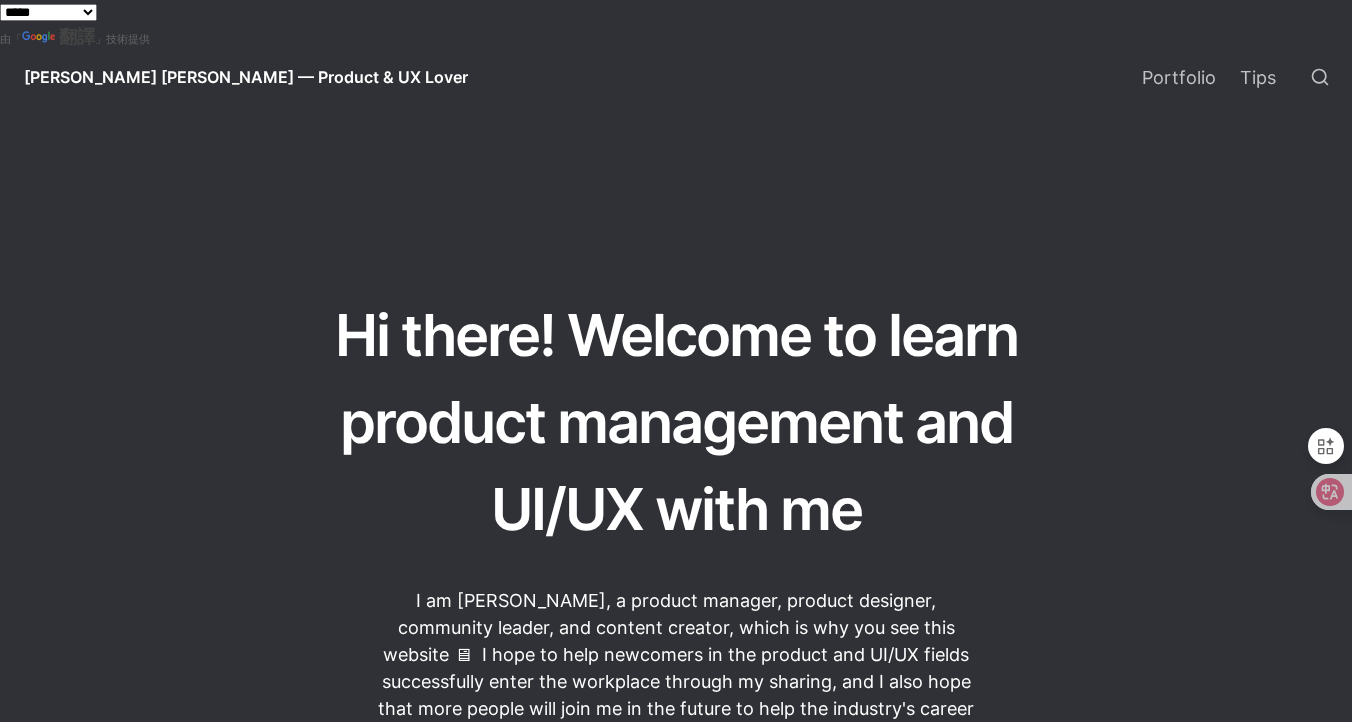 click on "[PERSON_NAME] [PERSON_NAME] — Product & UX Lover Hi there! Welcome to learn product management and UI/UX with me I am [PERSON_NAME], a product manager, product designer, community leader, and content creator, which is why you see this website 🖥  I hope to help newcomers in the product and UI/UX fields successfully enter the workplace through my sharing, and I also hope that more people will join me in the future to help the industry's career development environment become more friendly 🤝 If you have any questions you want to discuss with me while browsing the article, or if you have any feedback, you are welcome to contact me through various channels 📬 Product & design works Check out my past works, including product management, product design, and data analysis. I hope you can get to know me better or bring you some inspiration. 💡 Learn more Read original articles 💡 Start reading   46 Personal consultation | Speaker | Freelancing 💡 Check services ‣ Pages" at bounding box center [676, 1250] 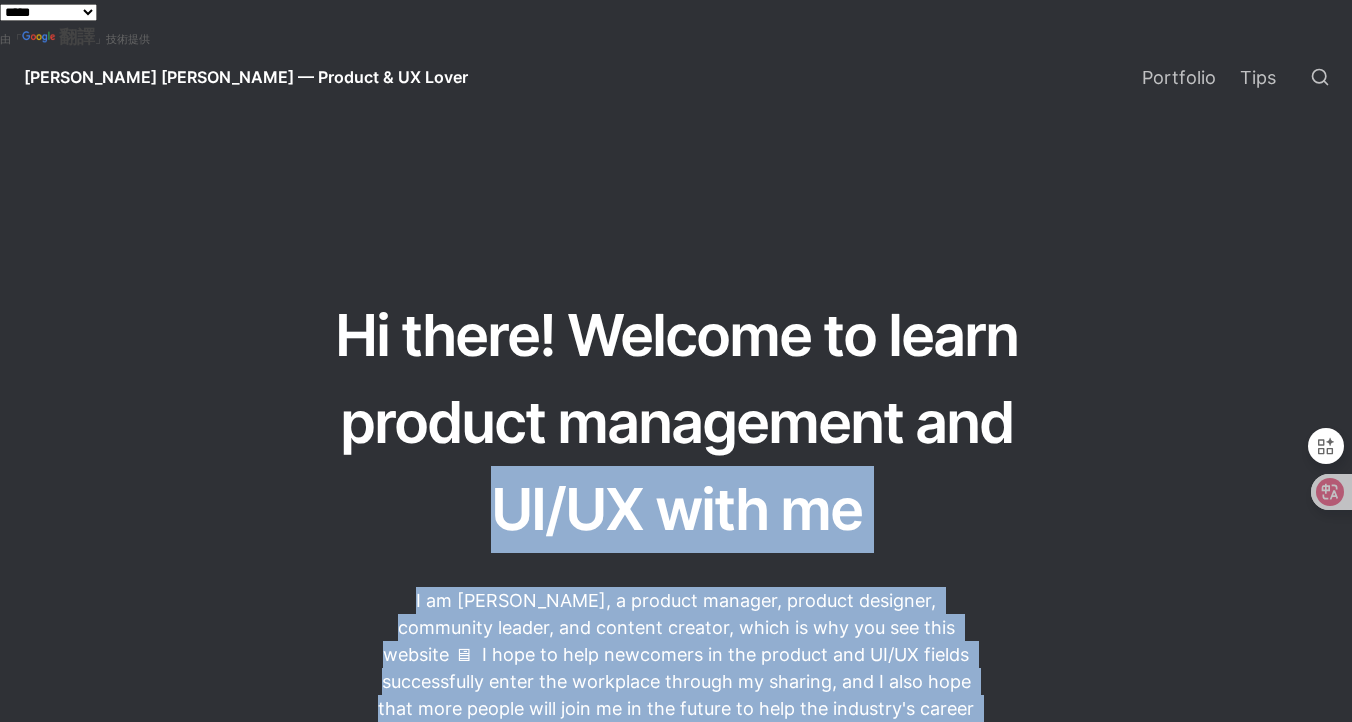 drag, startPoint x: 1296, startPoint y: 413, endPoint x: 1346, endPoint y: 549, distance: 144.89996 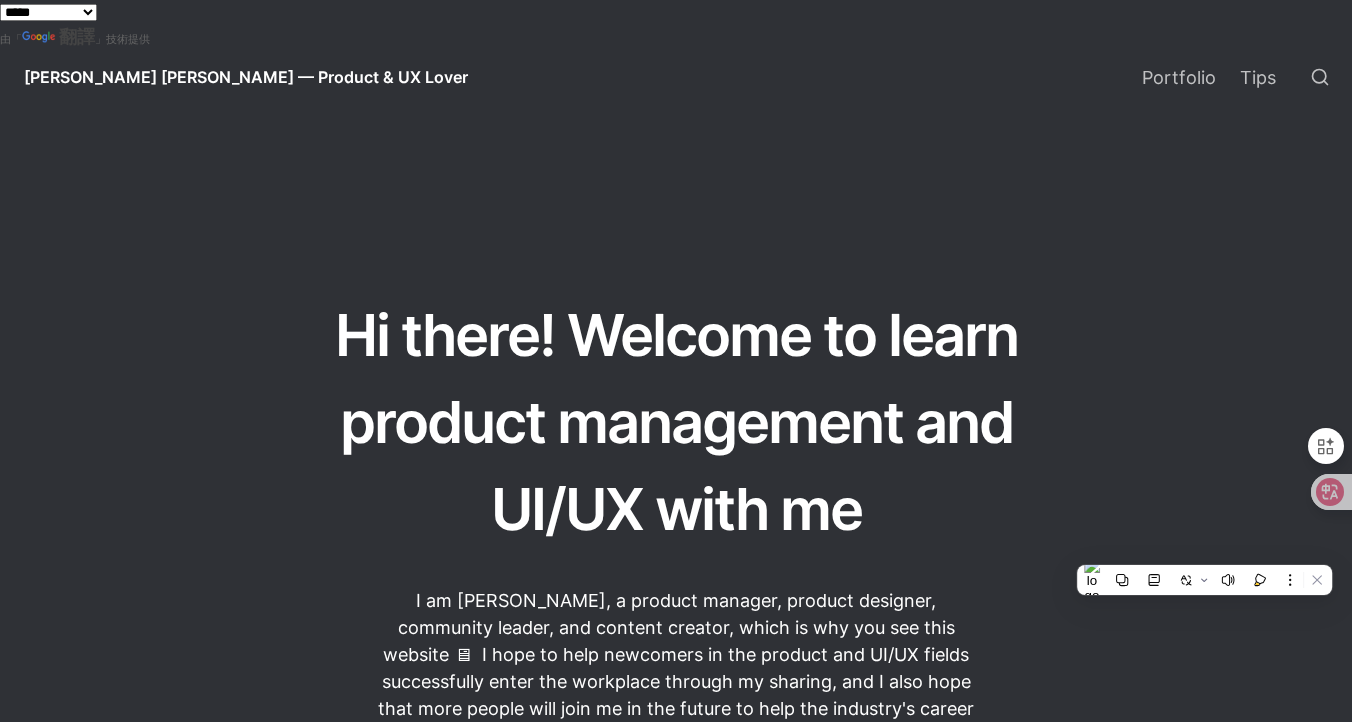 click at bounding box center (1317, 508) 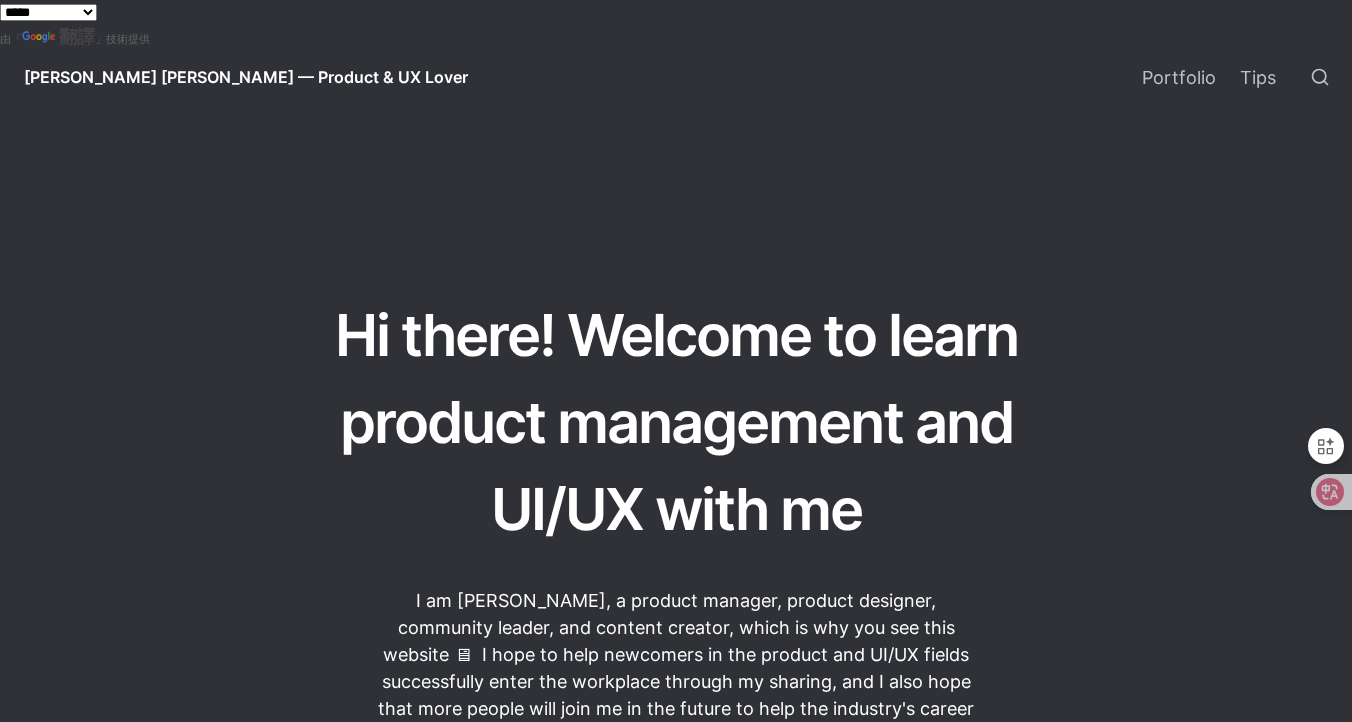 click 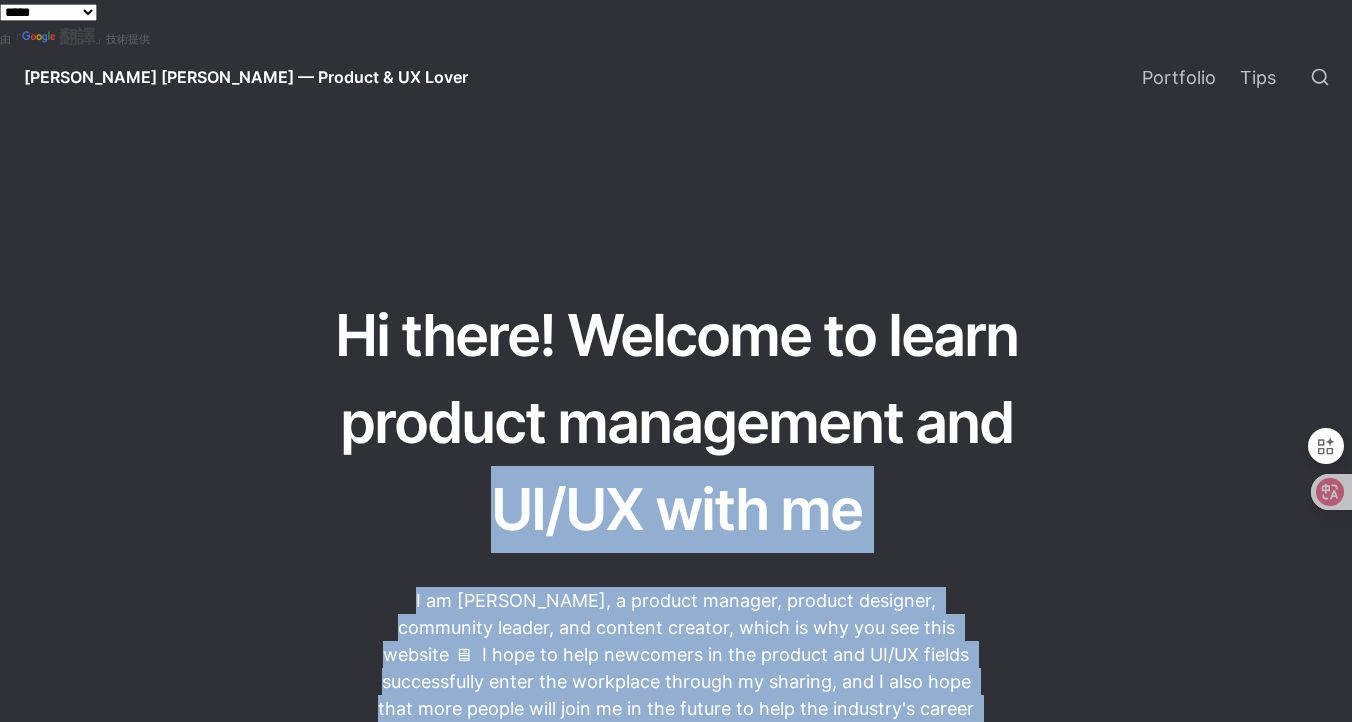 drag, startPoint x: 1273, startPoint y: 398, endPoint x: 1345, endPoint y: 564, distance: 180.94199 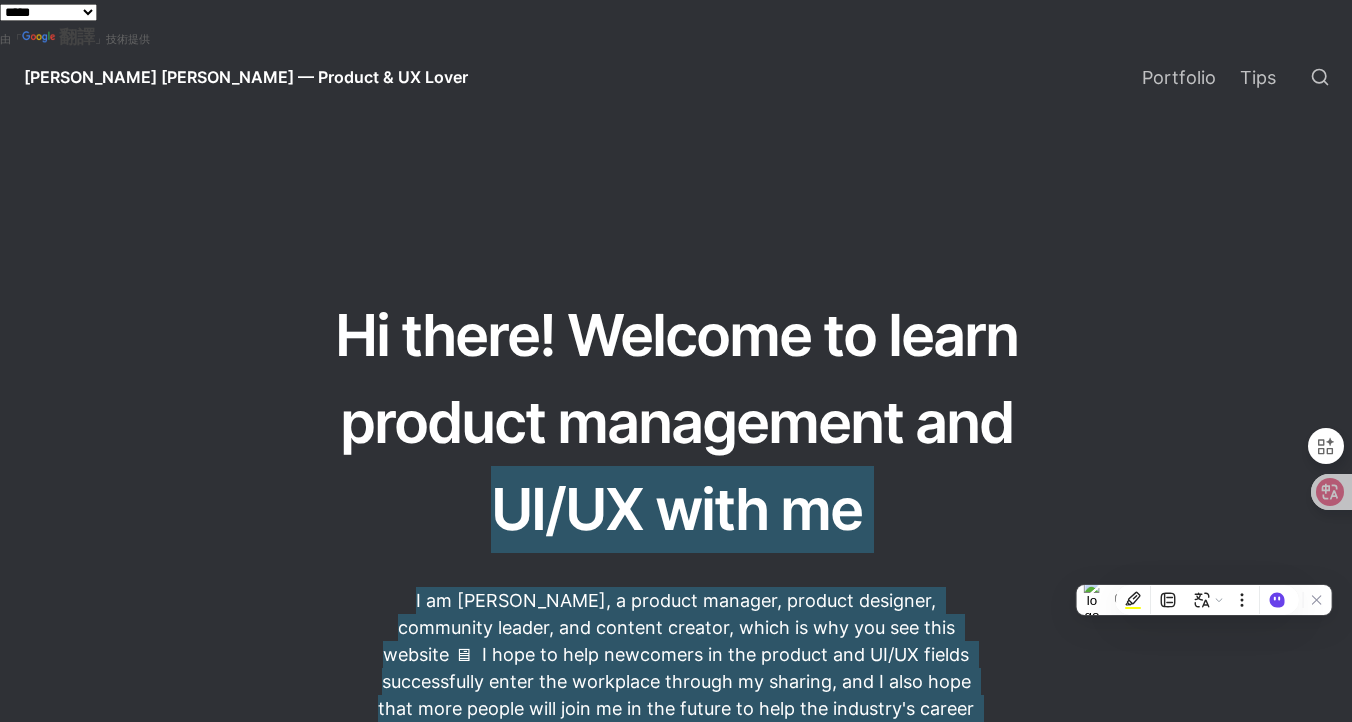 click at bounding box center [221, 2642] 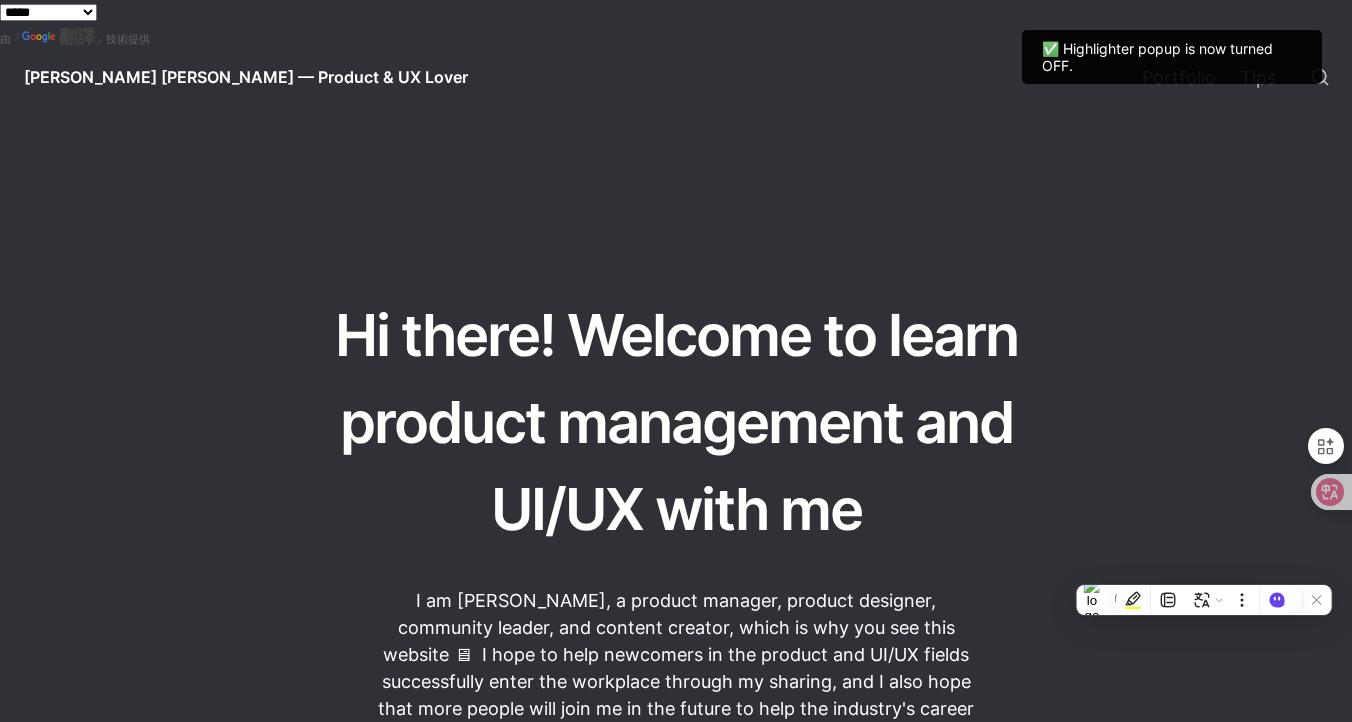 click at bounding box center (1317, 508) 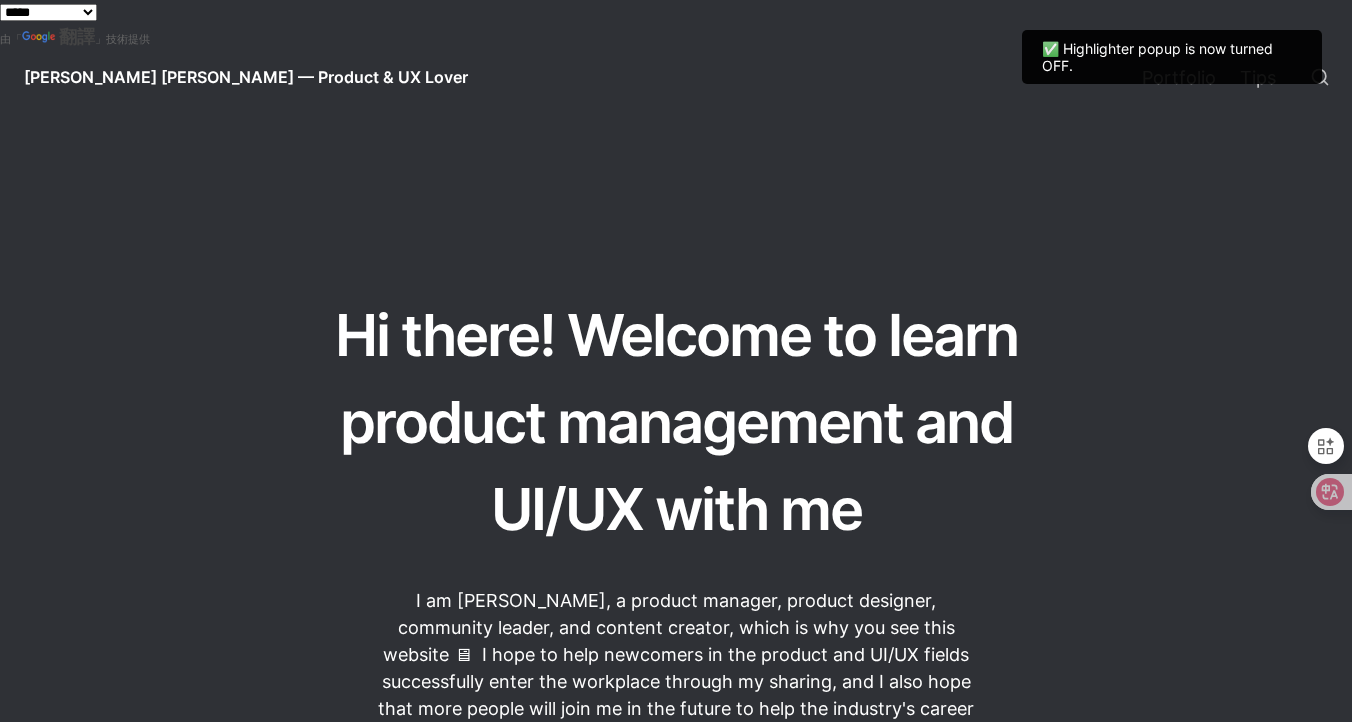 click 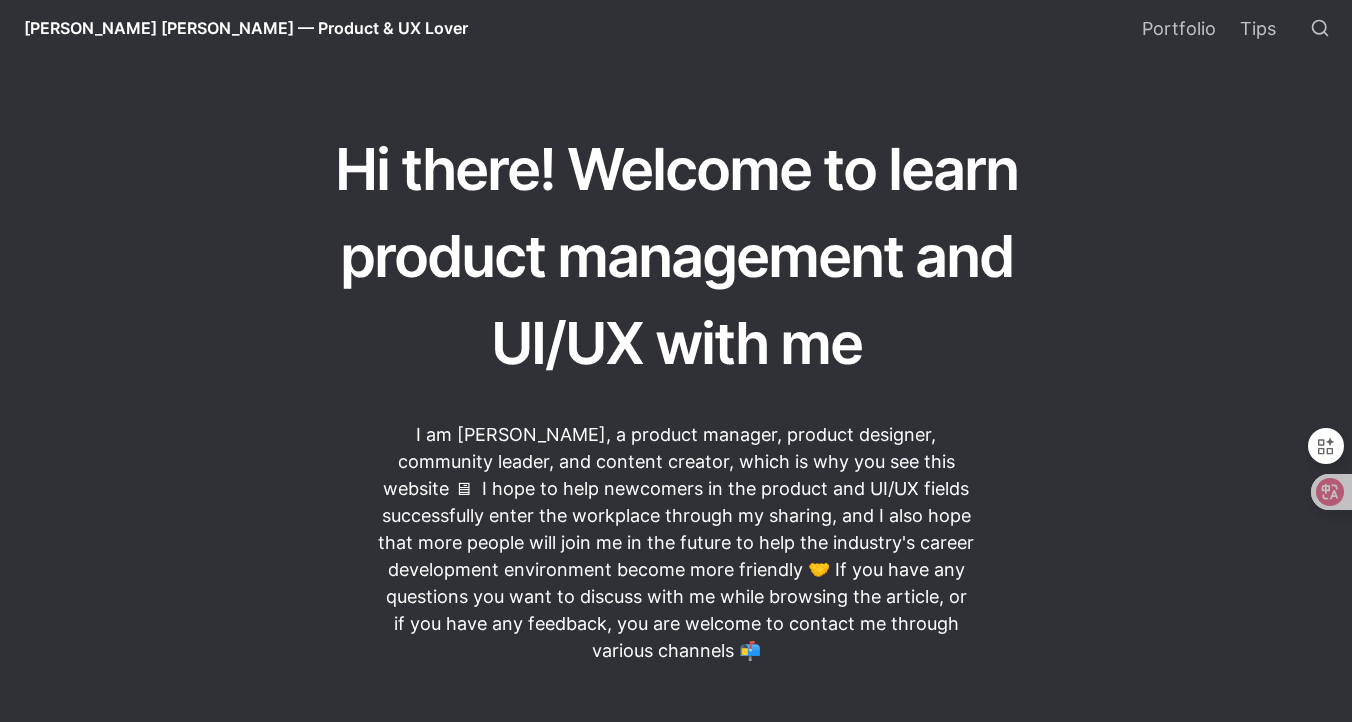 scroll, scrollTop: 0, scrollLeft: 0, axis: both 